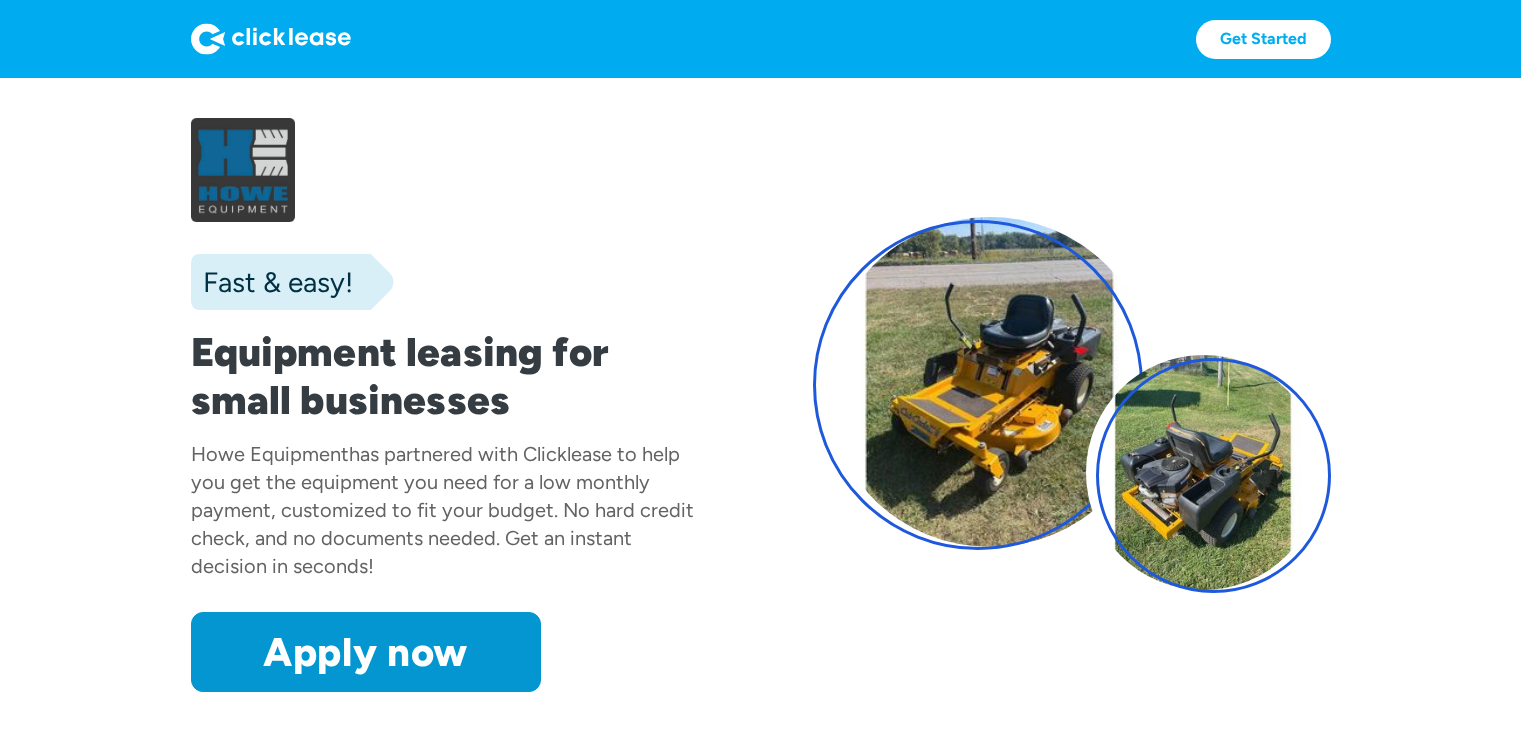 scroll, scrollTop: 0, scrollLeft: 0, axis: both 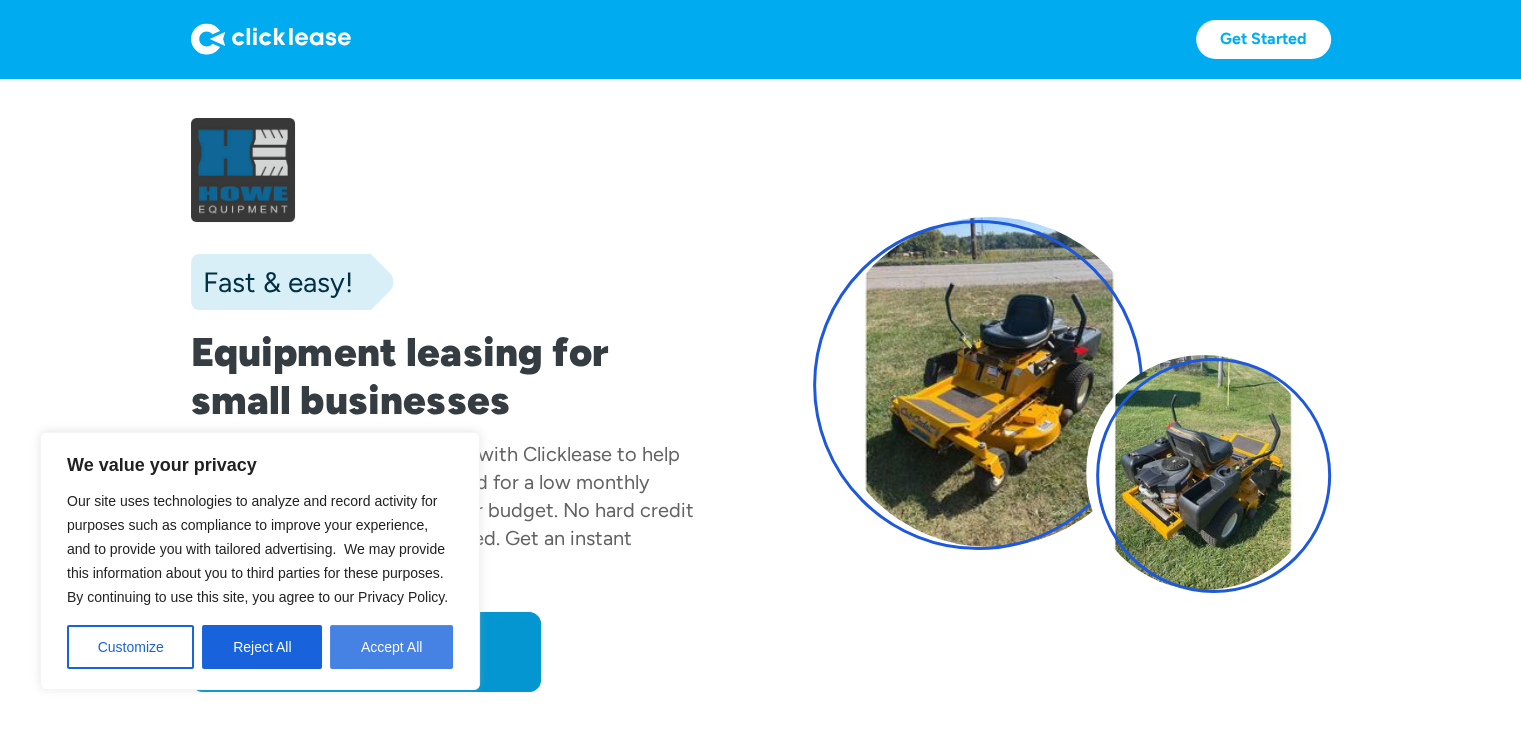 click on "Accept All" at bounding box center (391, 647) 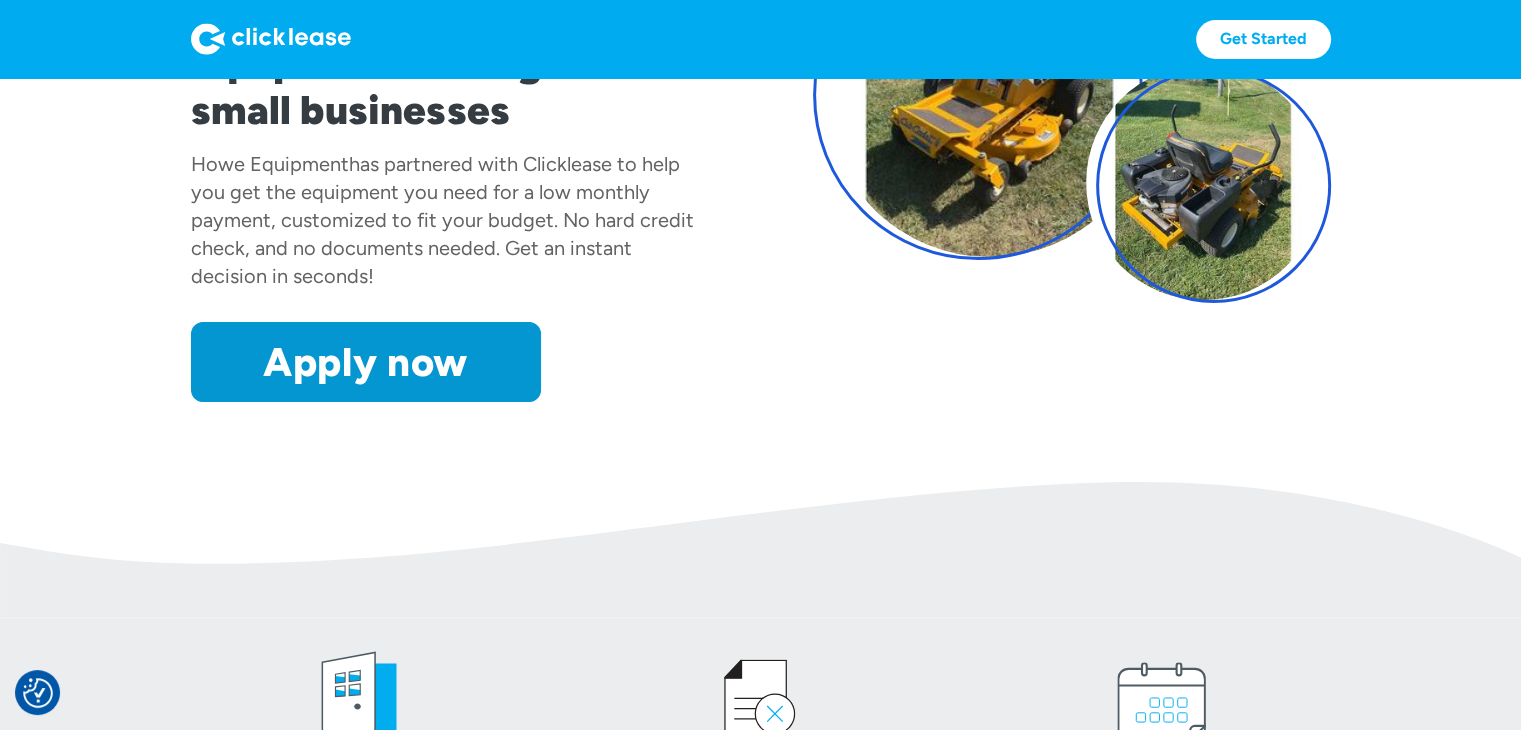 scroll, scrollTop: 0, scrollLeft: 0, axis: both 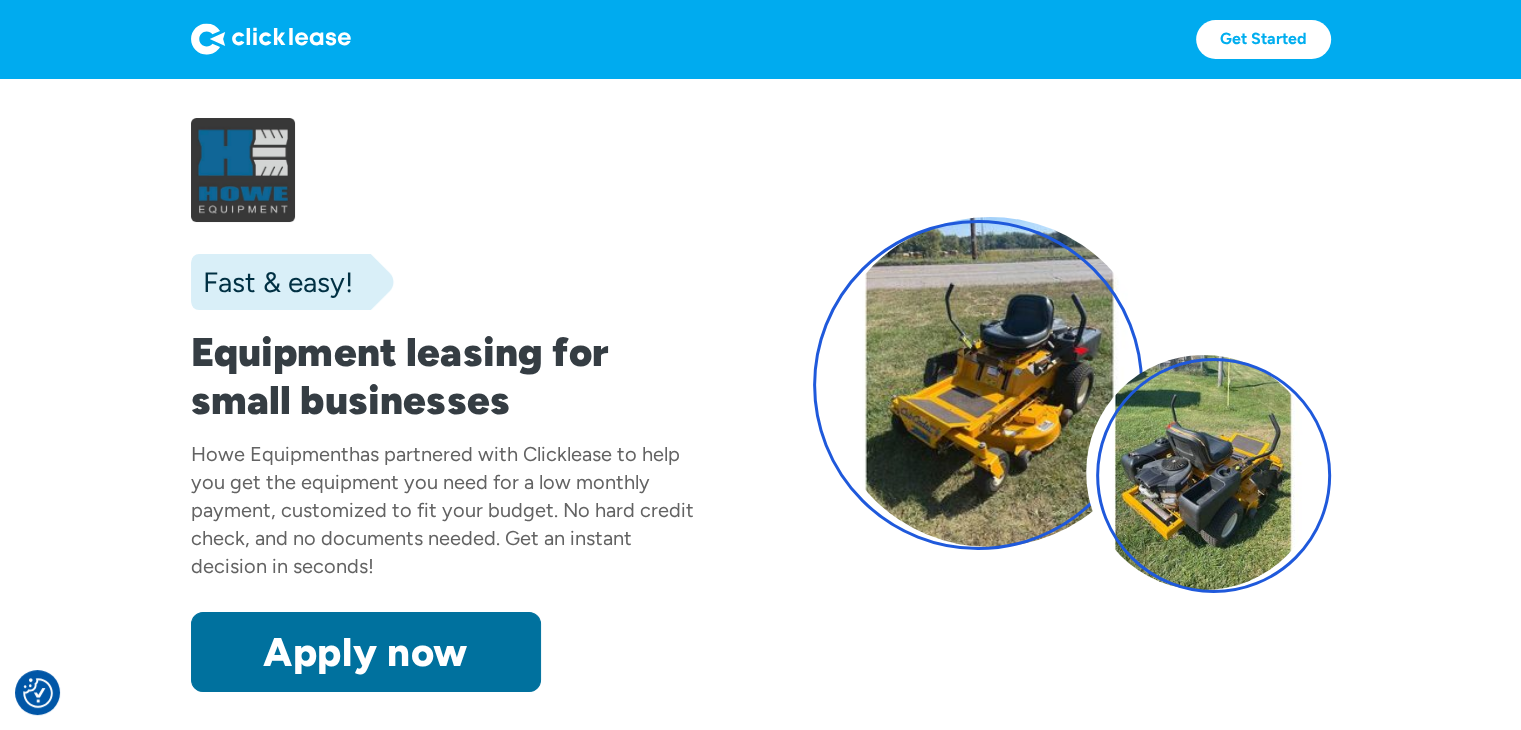 click on "Apply now" at bounding box center (366, 652) 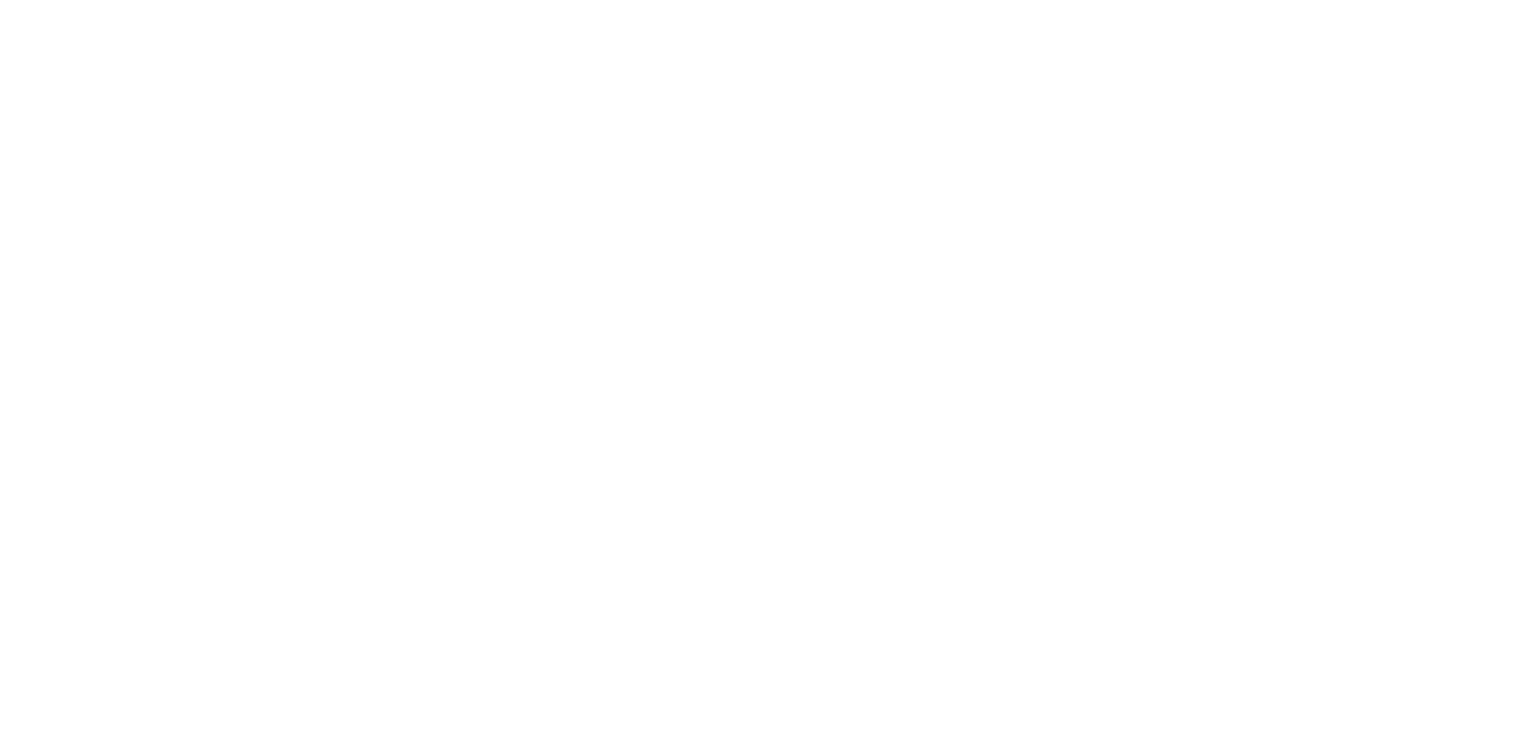 scroll, scrollTop: 0, scrollLeft: 0, axis: both 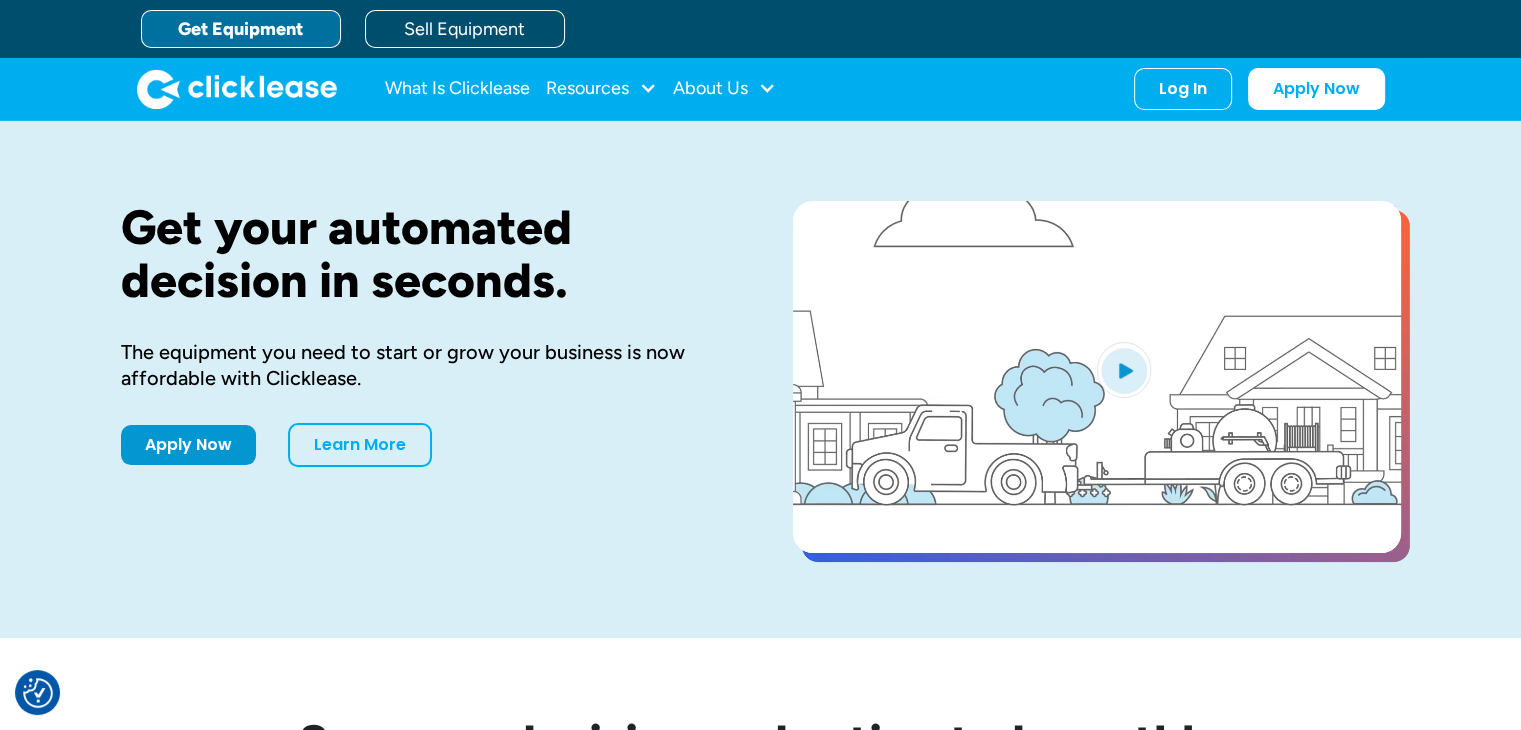 click on "What Is Clicklease Resources Blog Case Studies Videos FAQs About Us About Us Careers Log In Account login I use Clicklease to get my equipment Partner Portal I offer Clicklease to my customers. Apply Now" at bounding box center [885, 89] 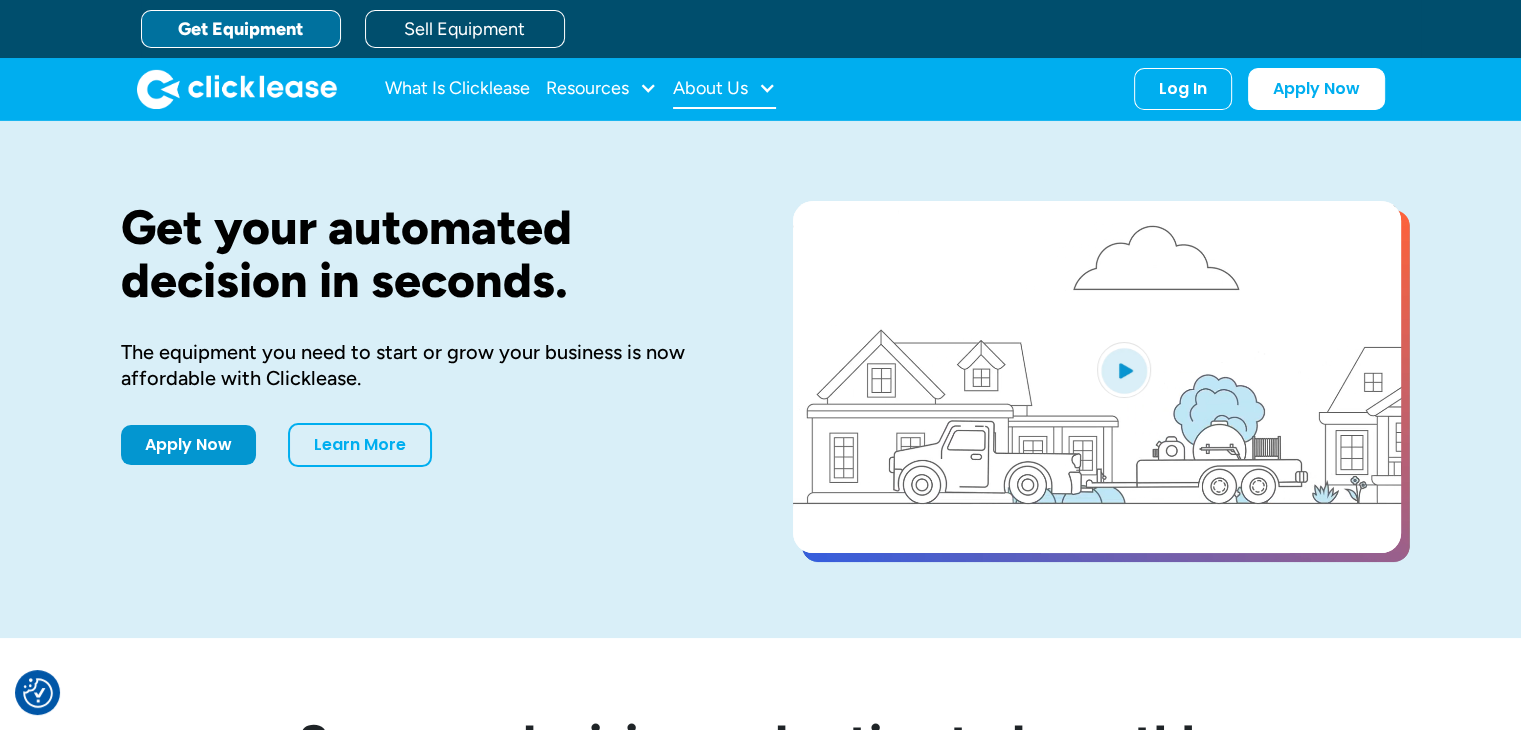 click at bounding box center [767, 88] 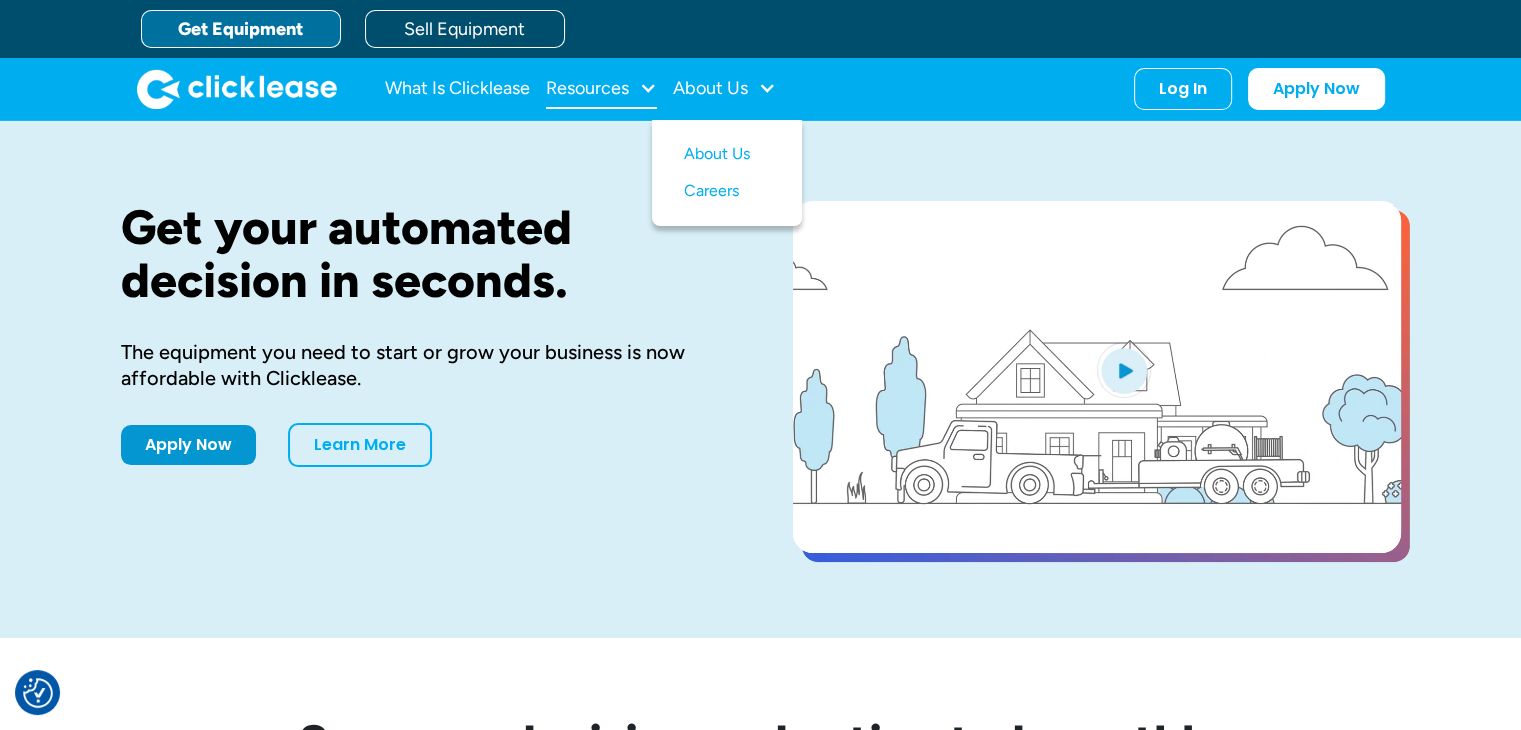 click on "Resources" at bounding box center [587, 88] 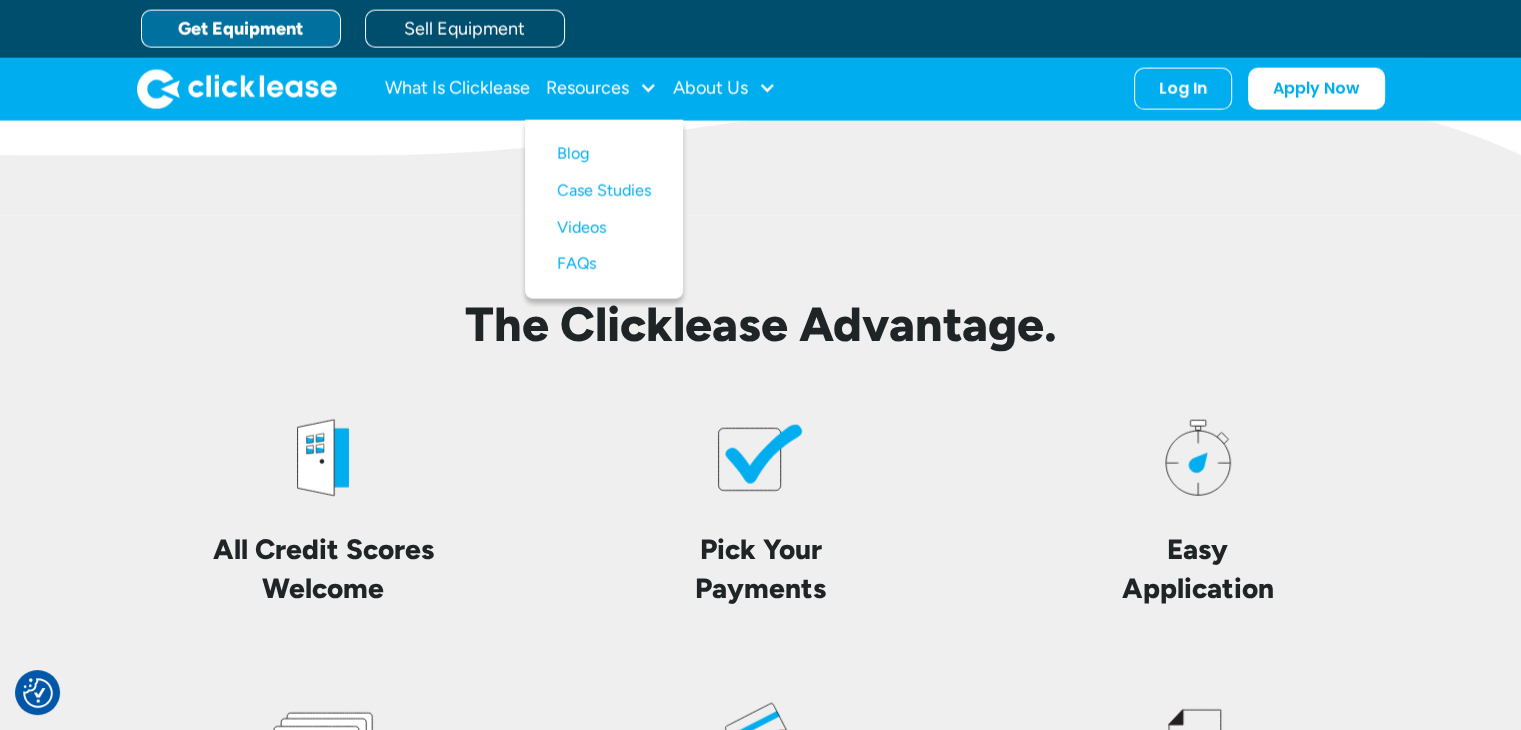 scroll, scrollTop: 4400, scrollLeft: 0, axis: vertical 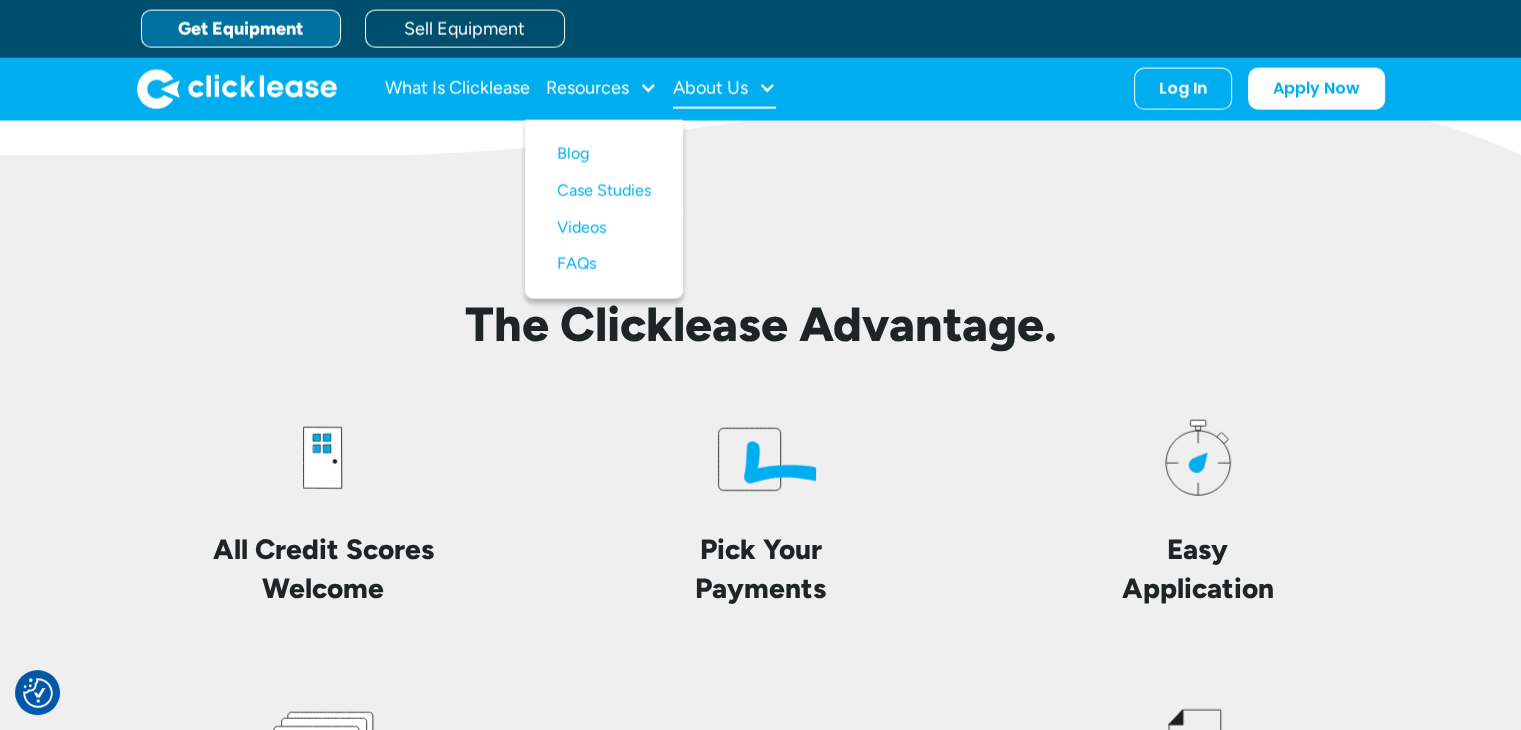 click on "About Us" at bounding box center (710, 88) 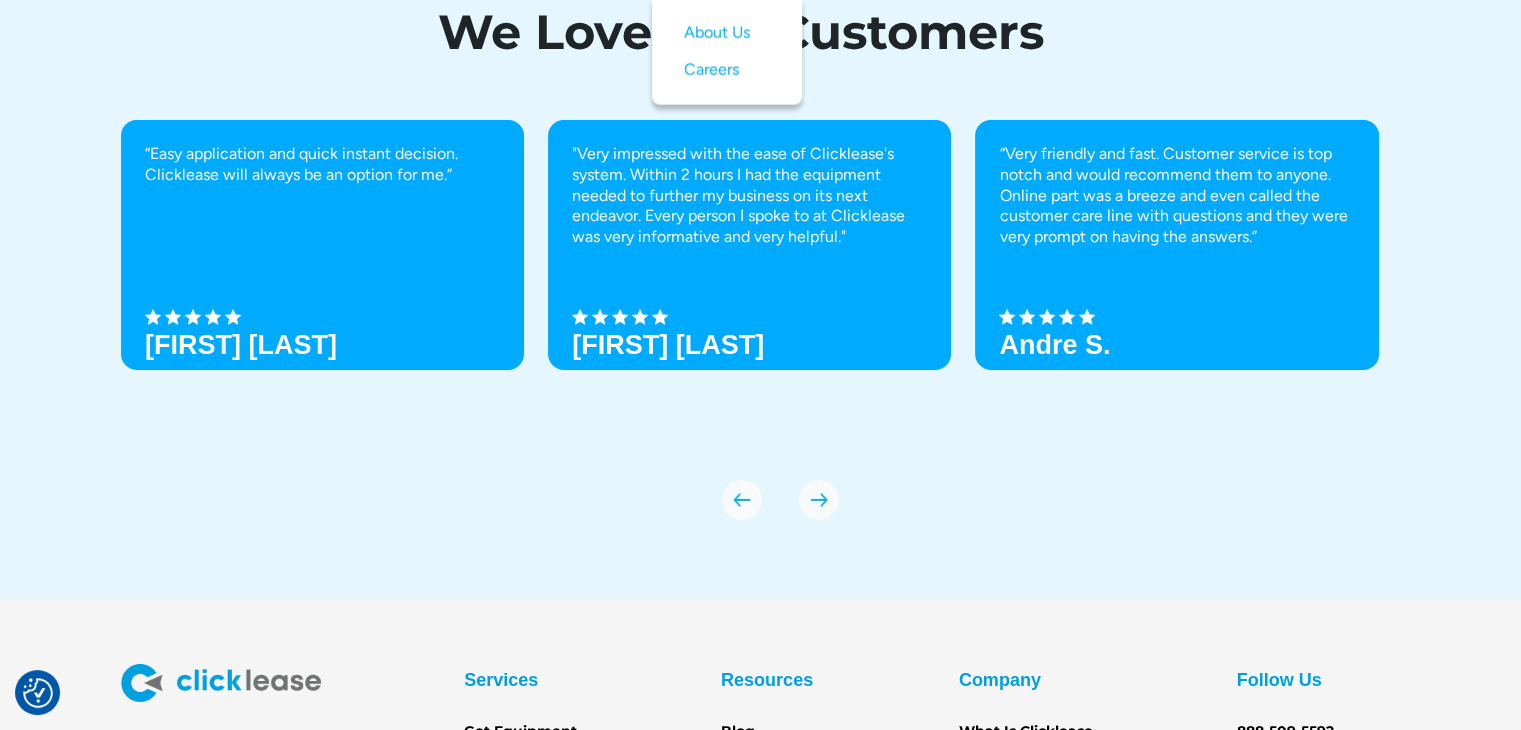 scroll, scrollTop: 6200, scrollLeft: 0, axis: vertical 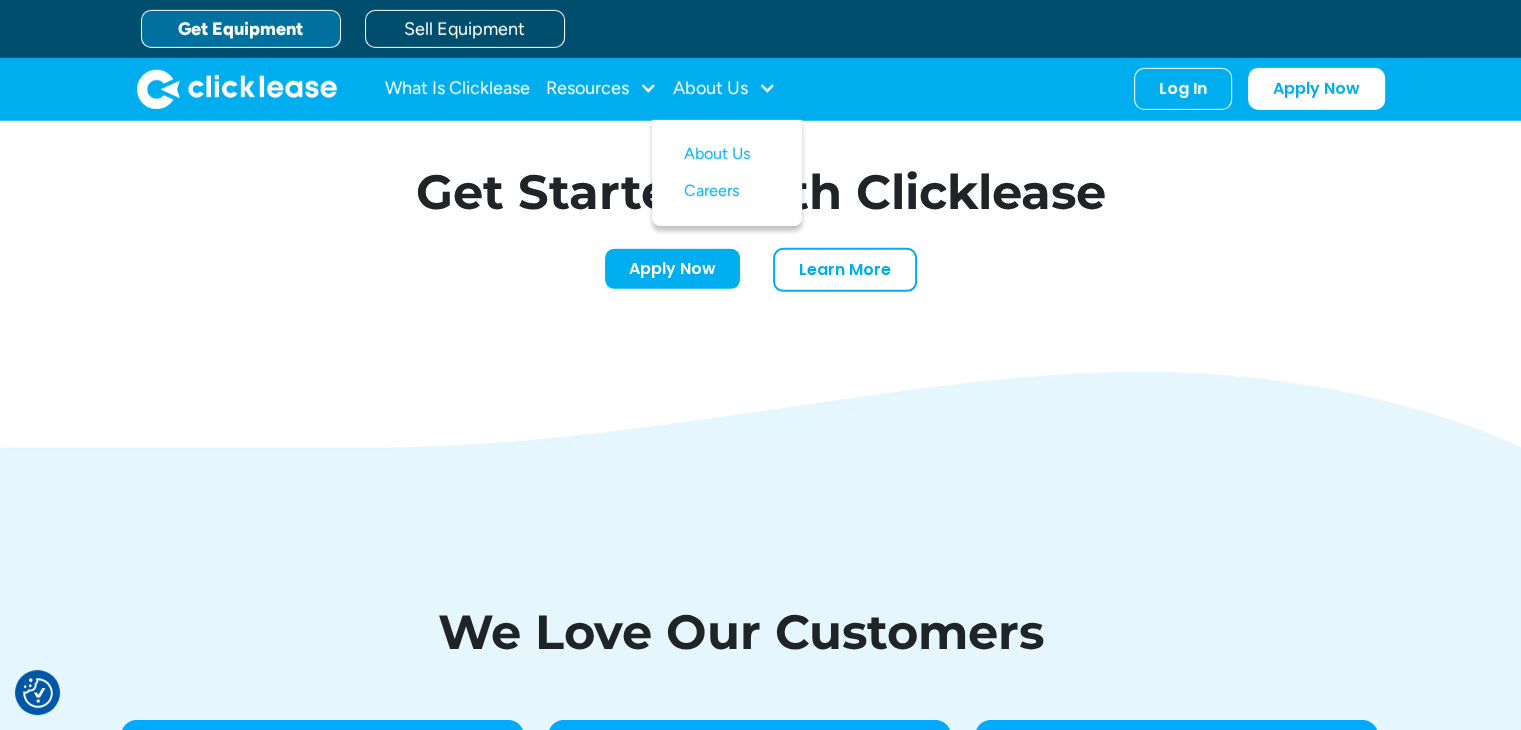click at bounding box center [760, 440] 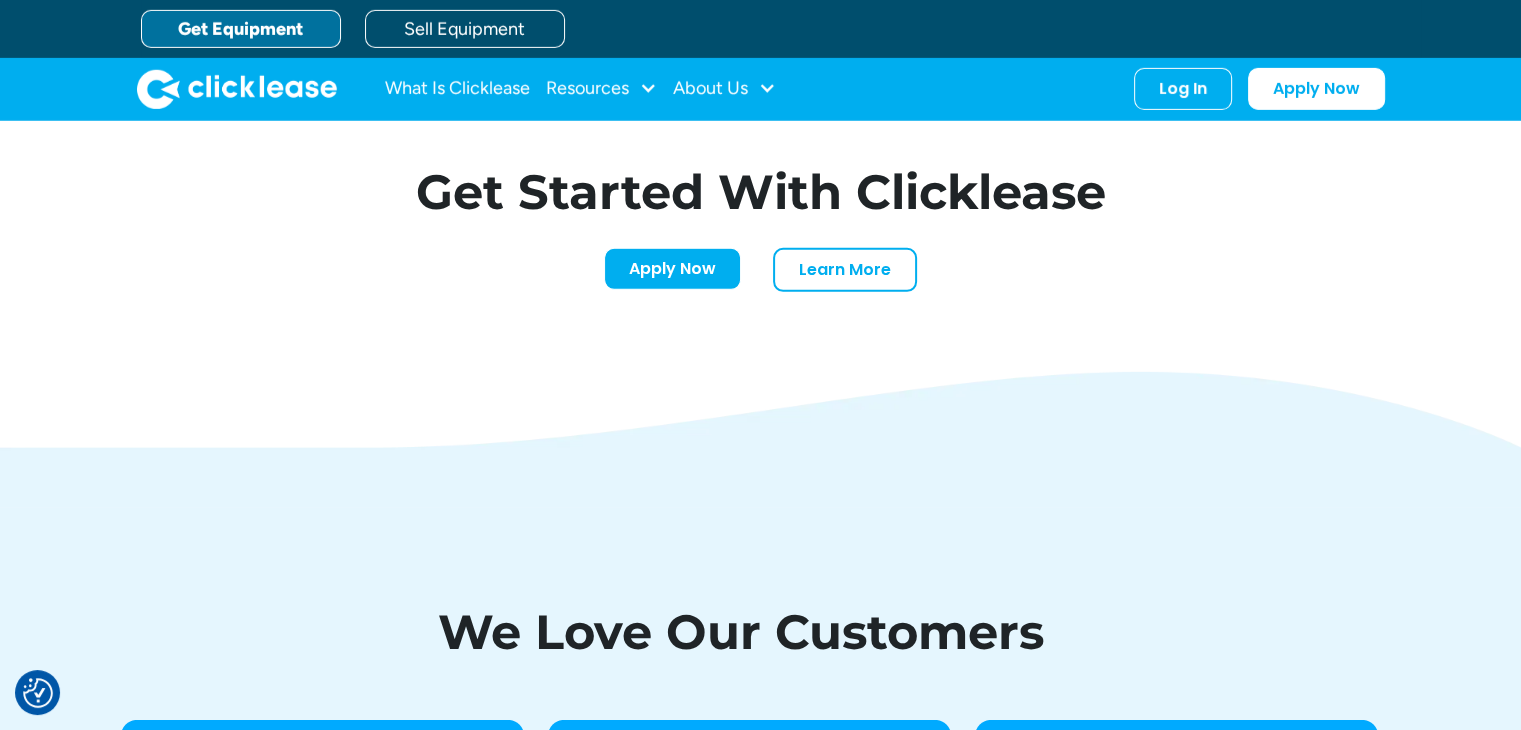 scroll, scrollTop: 0, scrollLeft: 0, axis: both 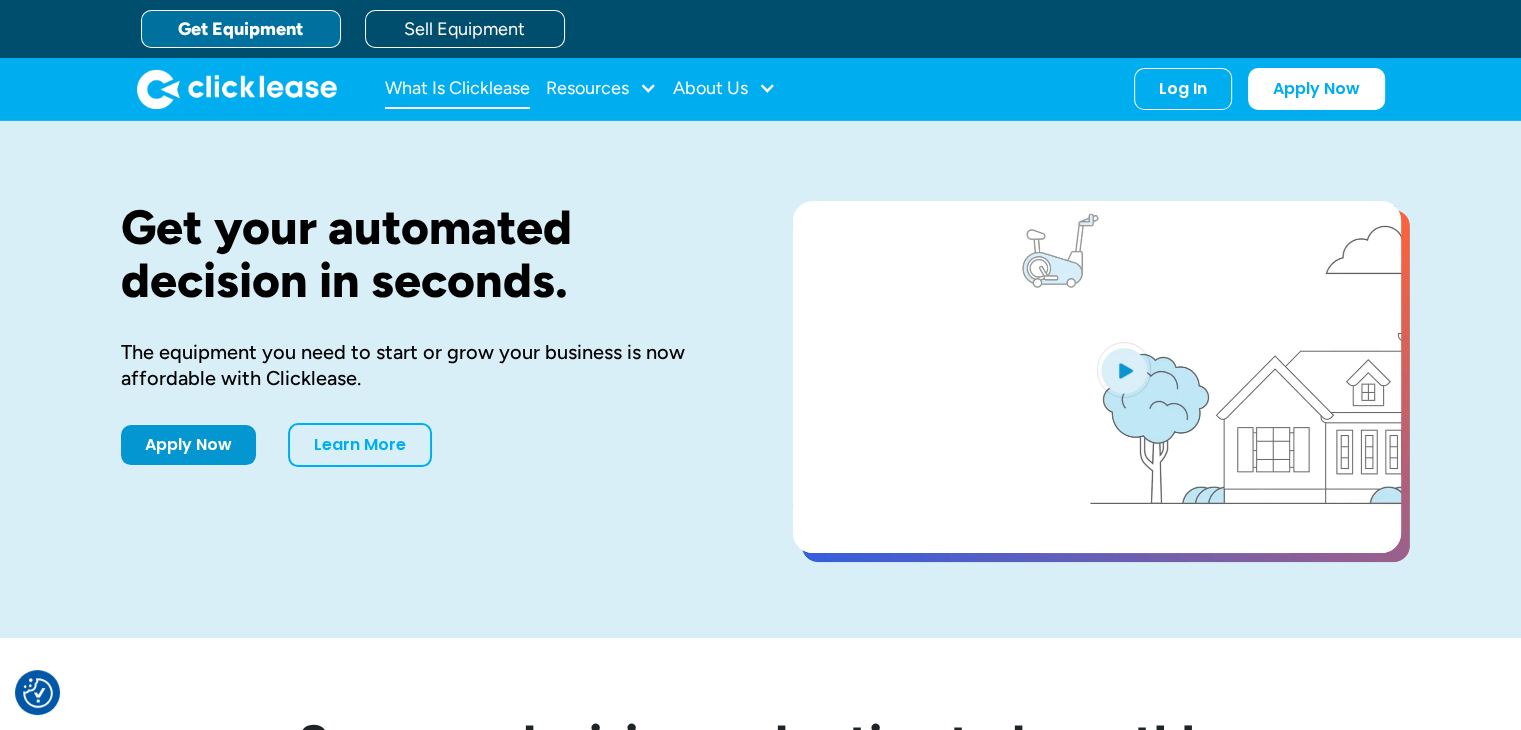 click on "What Is Clicklease" at bounding box center [457, 89] 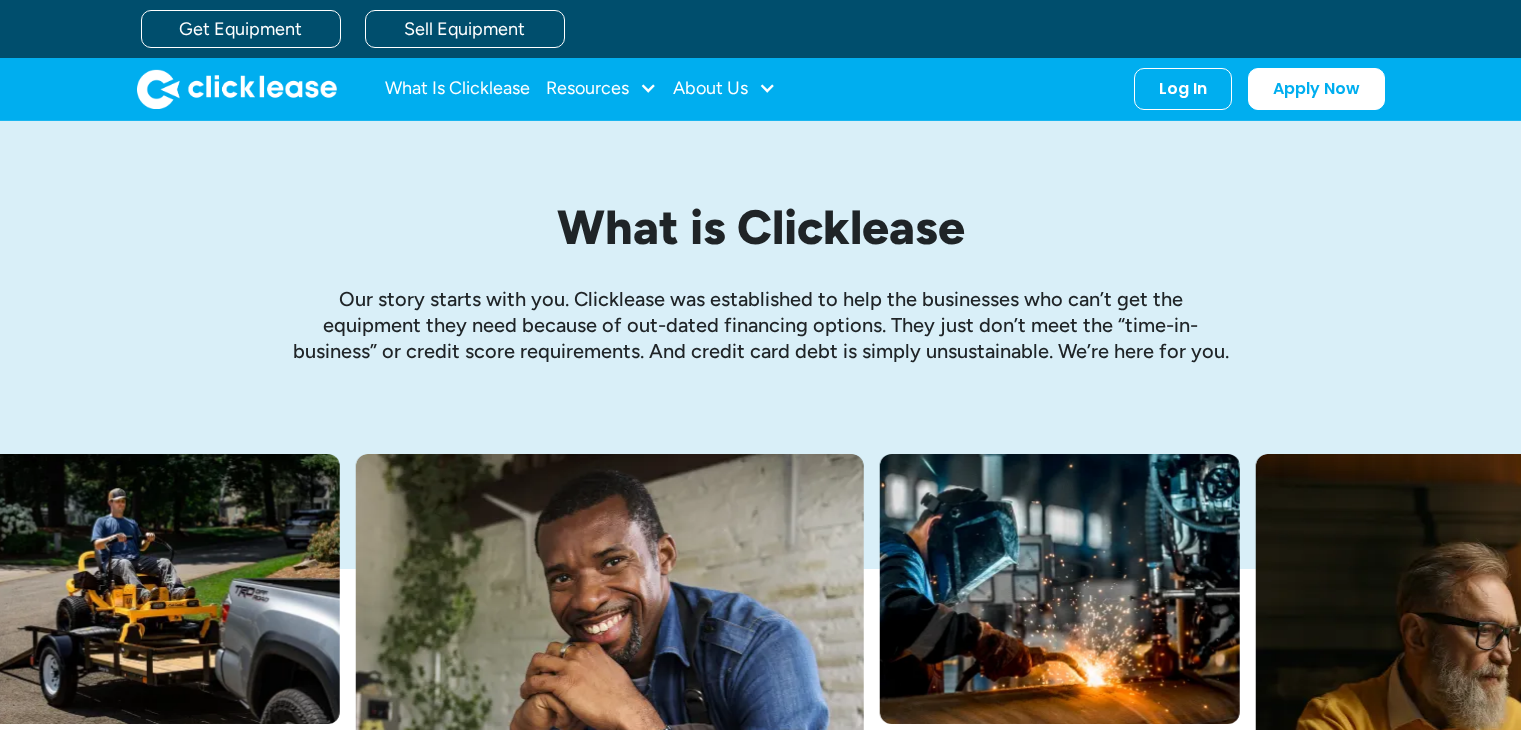 scroll, scrollTop: 0, scrollLeft: 0, axis: both 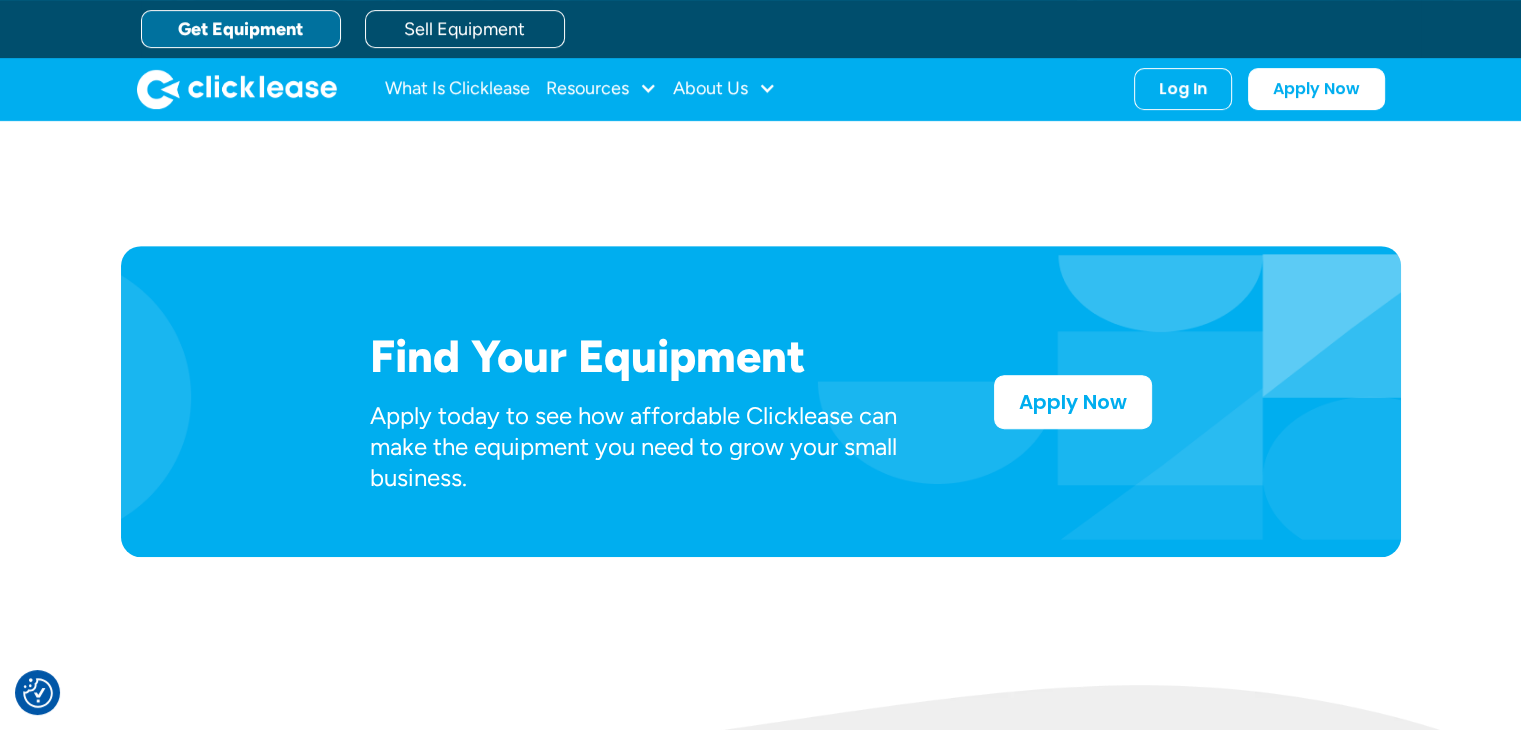 click on "Get Equipment" at bounding box center [241, 29] 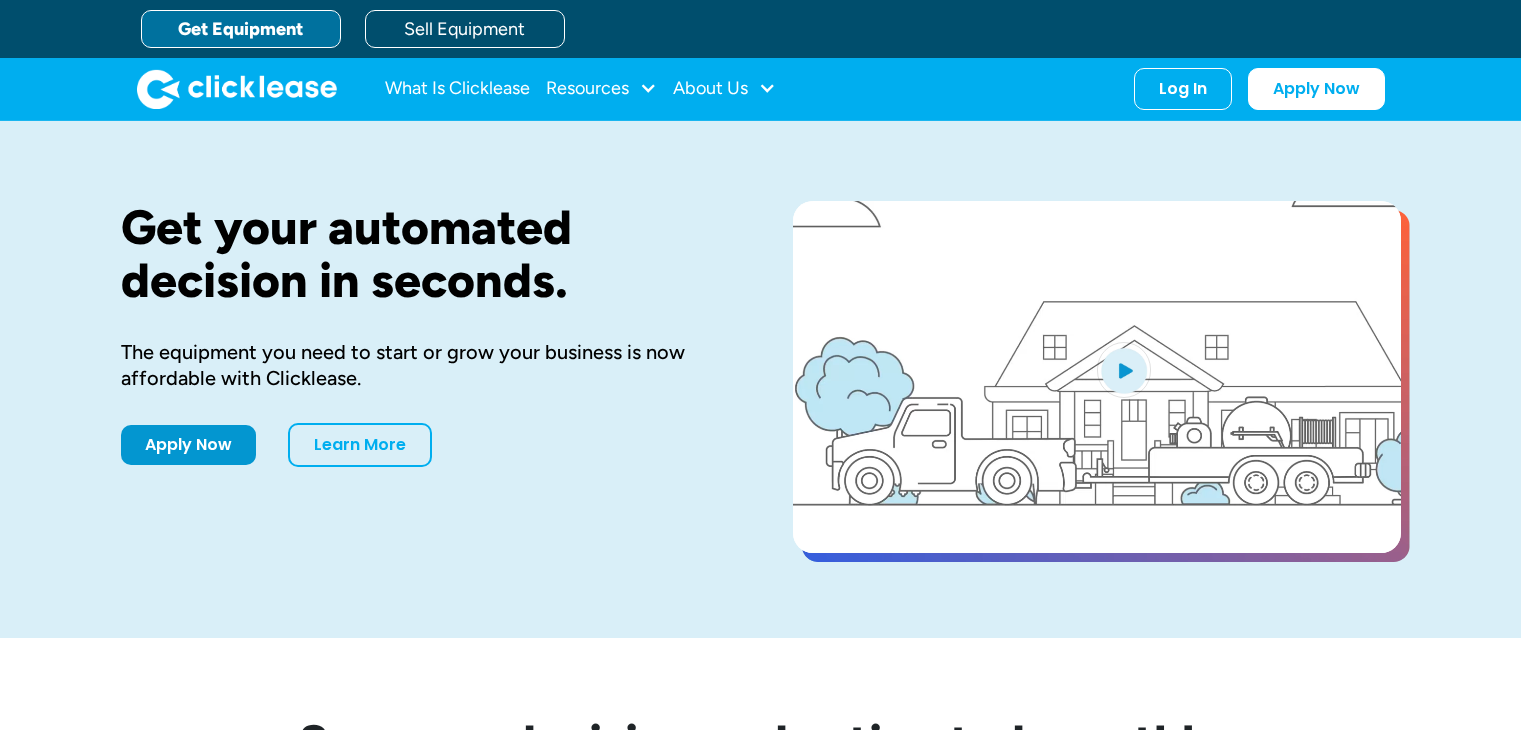 scroll, scrollTop: 0, scrollLeft: 0, axis: both 